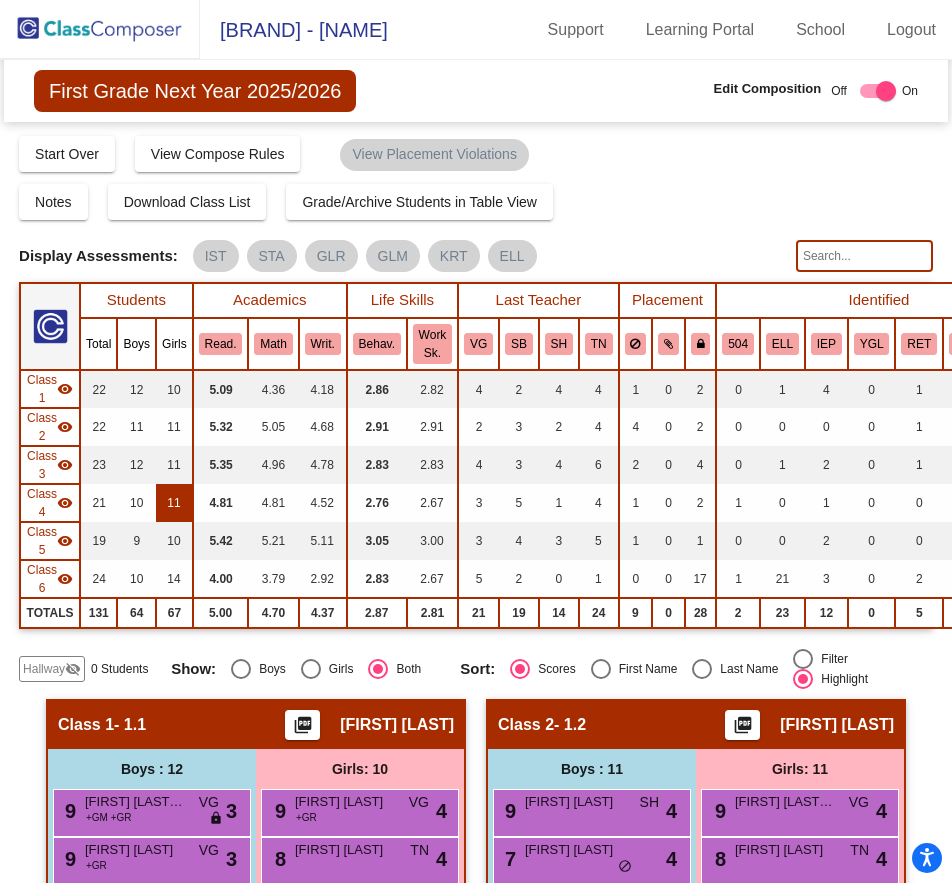 scroll, scrollTop: 0, scrollLeft: 0, axis: both 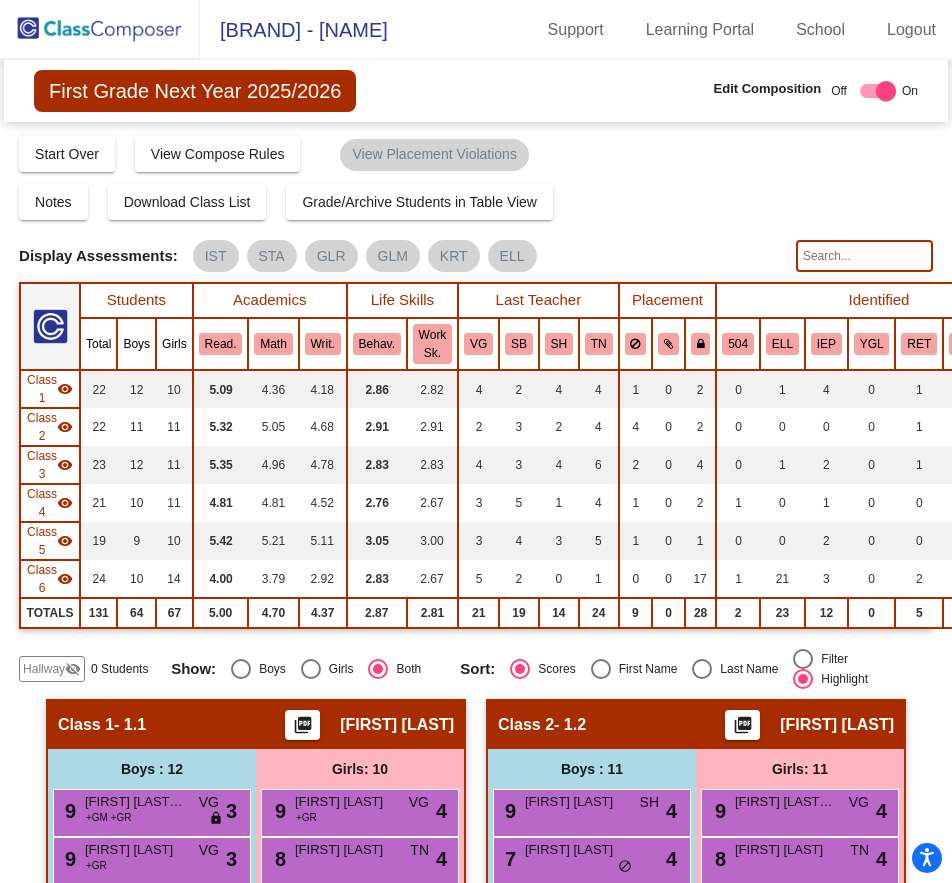 click 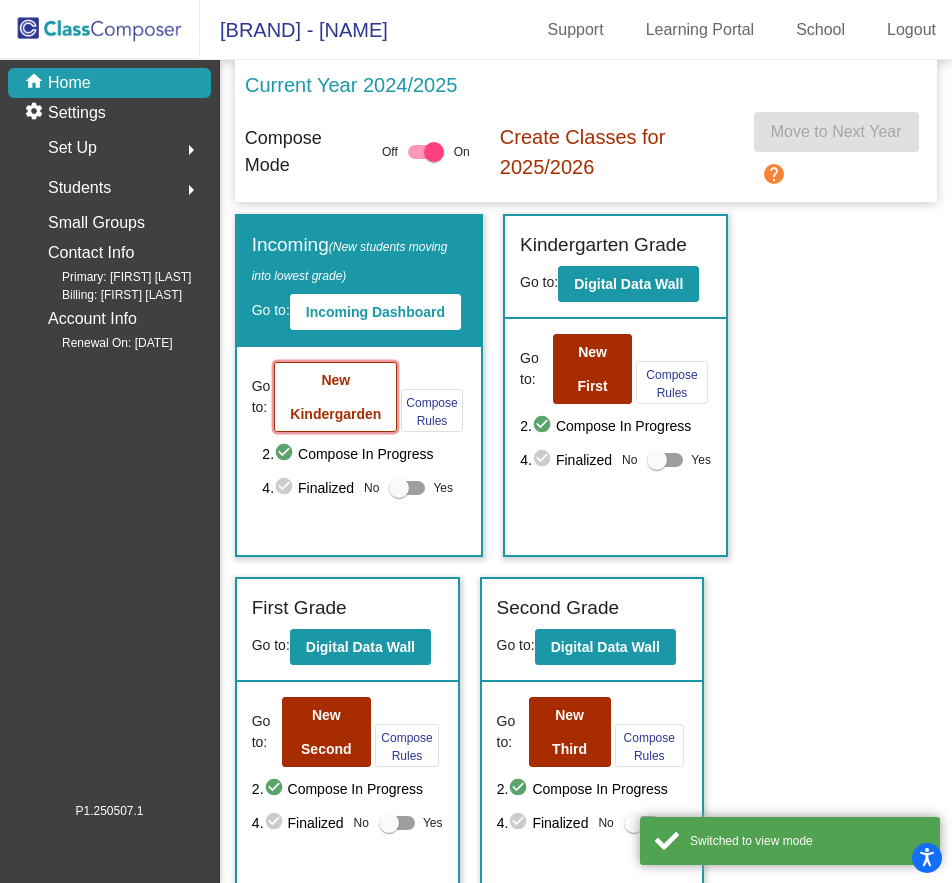click on "New Kindergarden" 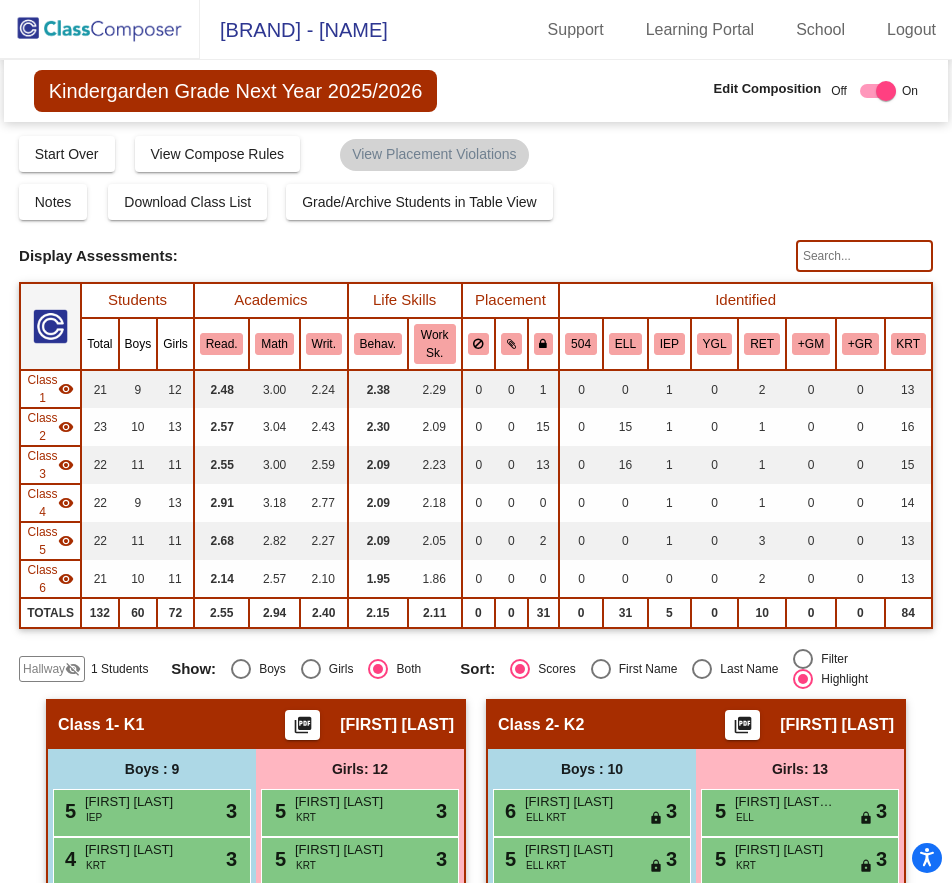 scroll, scrollTop: 300, scrollLeft: 0, axis: vertical 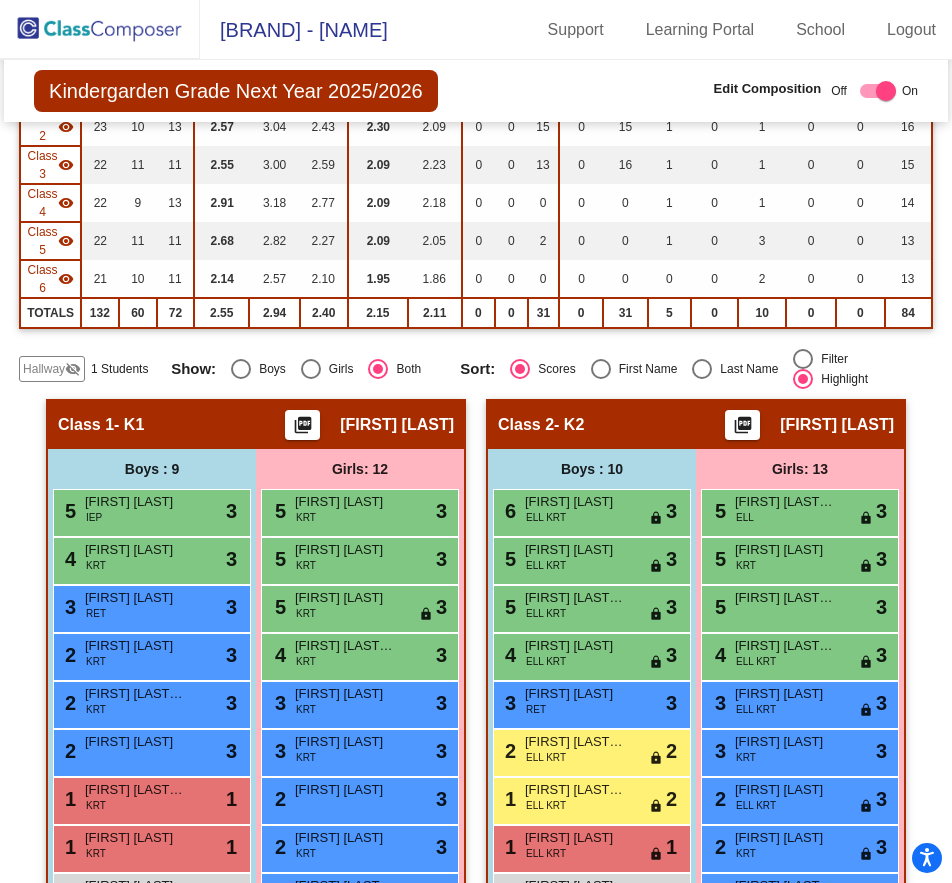 click on "Hallway" 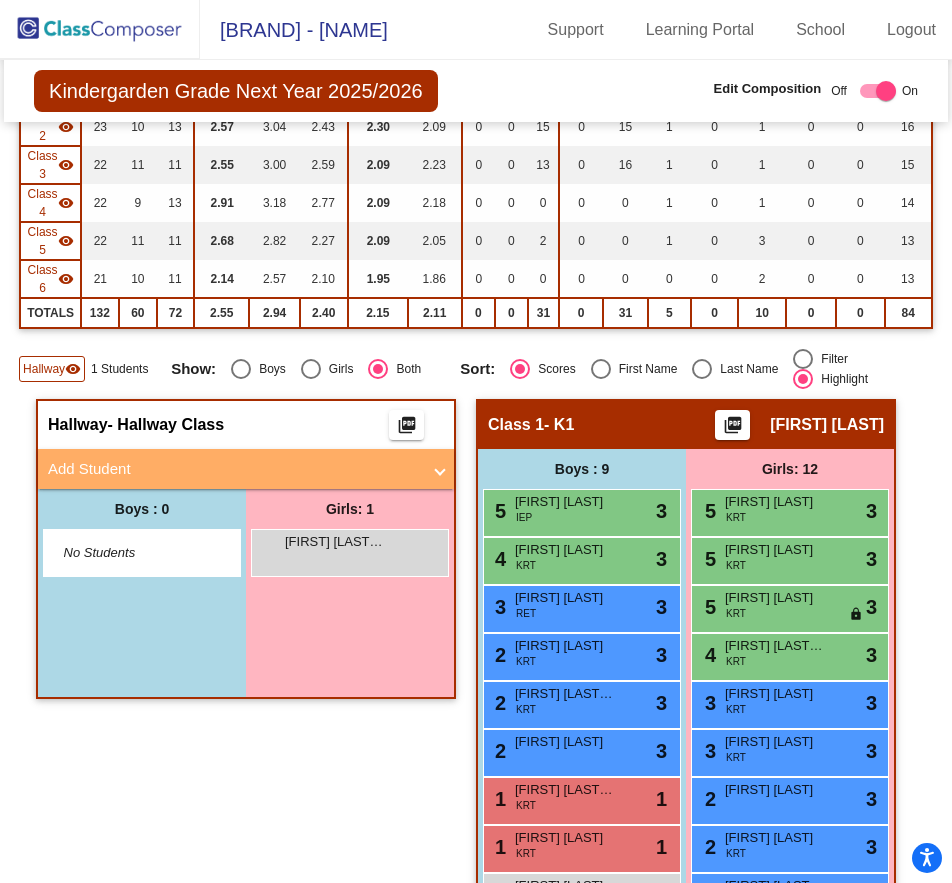 click on "Add Student" at bounding box center (234, 469) 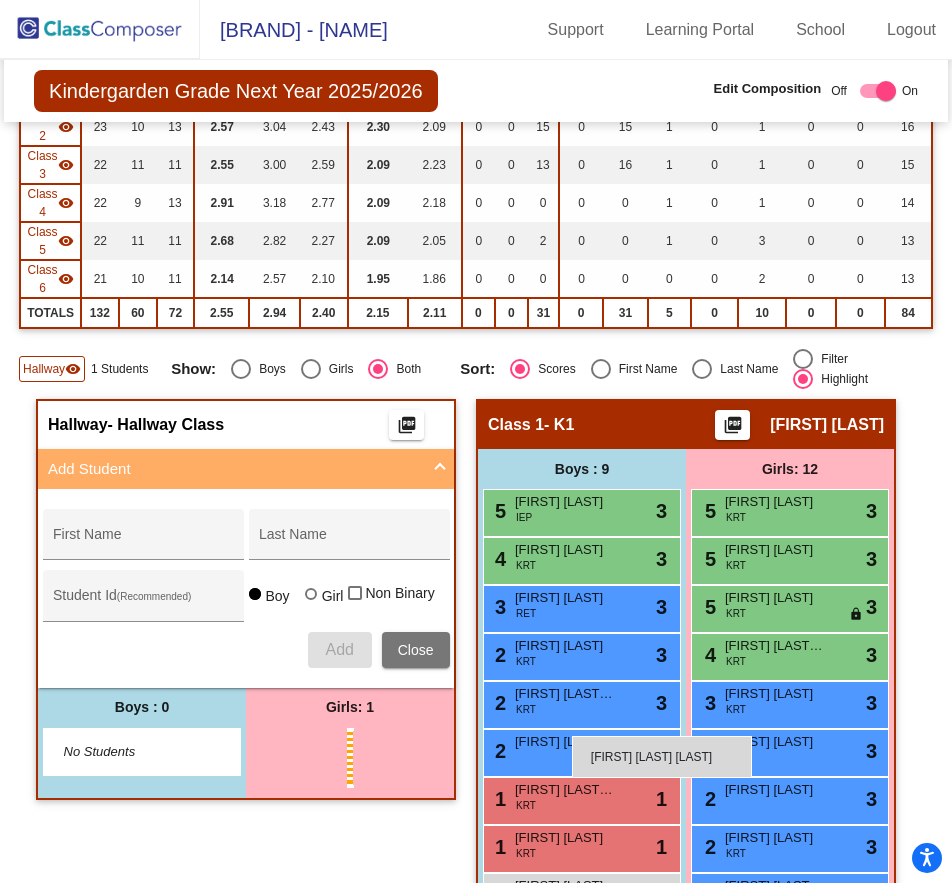 scroll, scrollTop: 700, scrollLeft: 0, axis: vertical 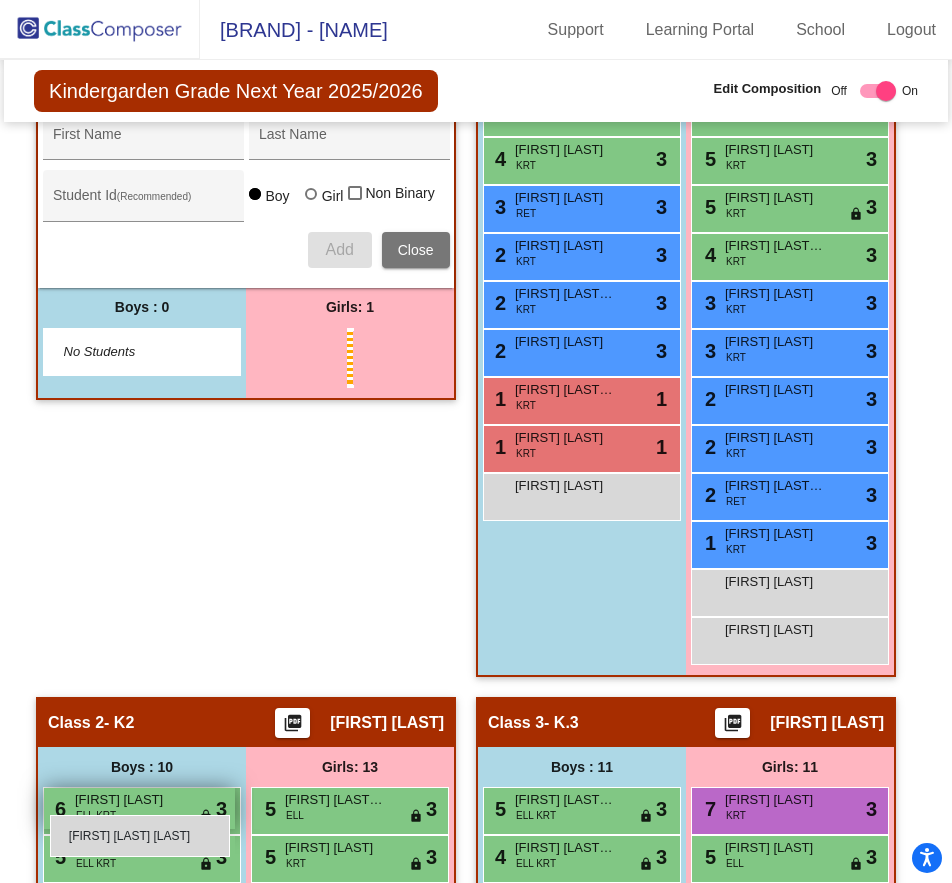 drag, startPoint x: 290, startPoint y: 751, endPoint x: 48, endPoint y: 812, distance: 249.56963 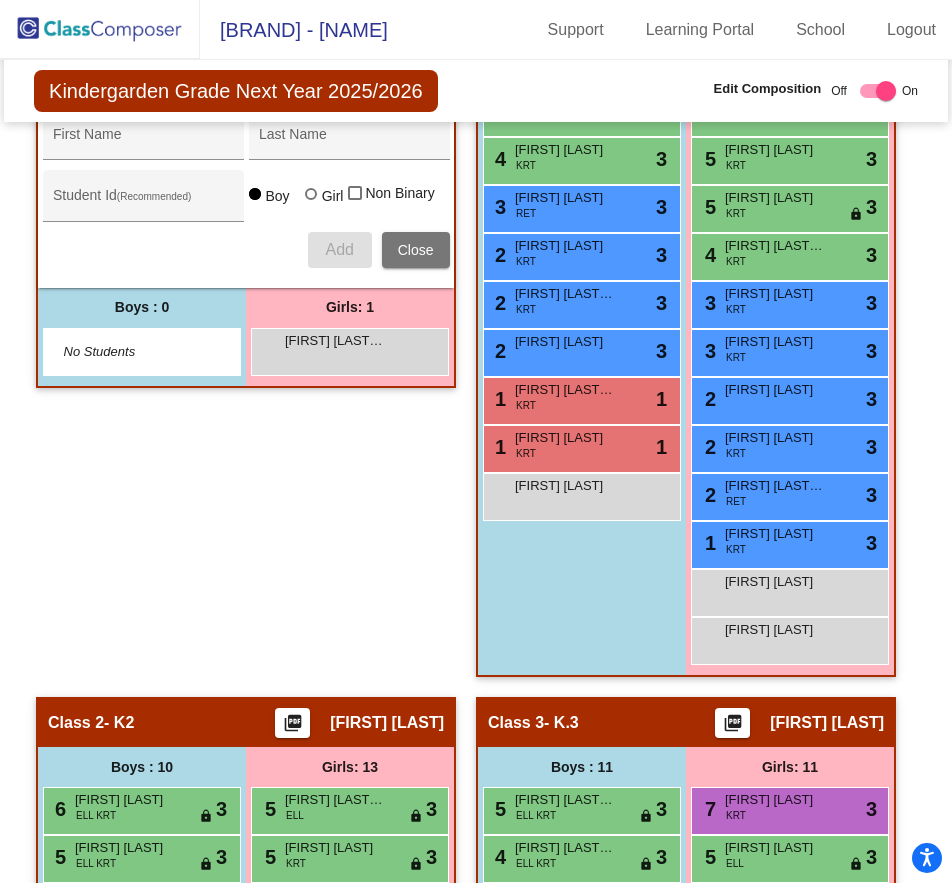 scroll, scrollTop: 800, scrollLeft: 0, axis: vertical 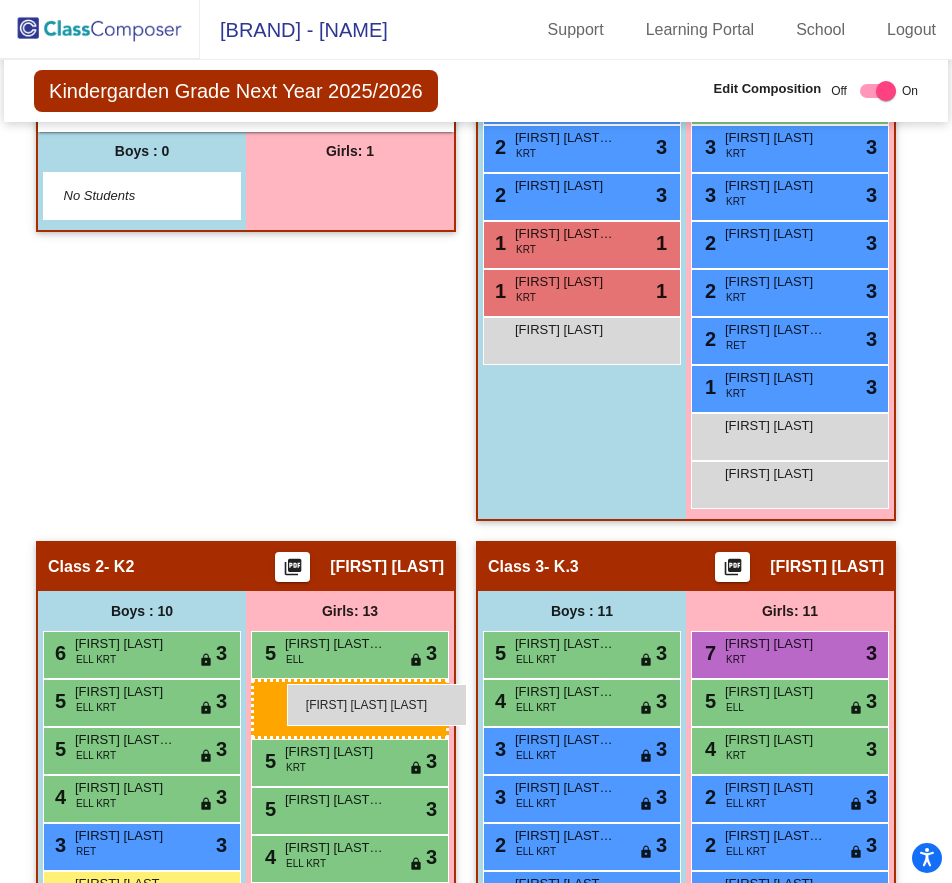 drag, startPoint x: 391, startPoint y: 258, endPoint x: 287, endPoint y: 684, distance: 438.5111 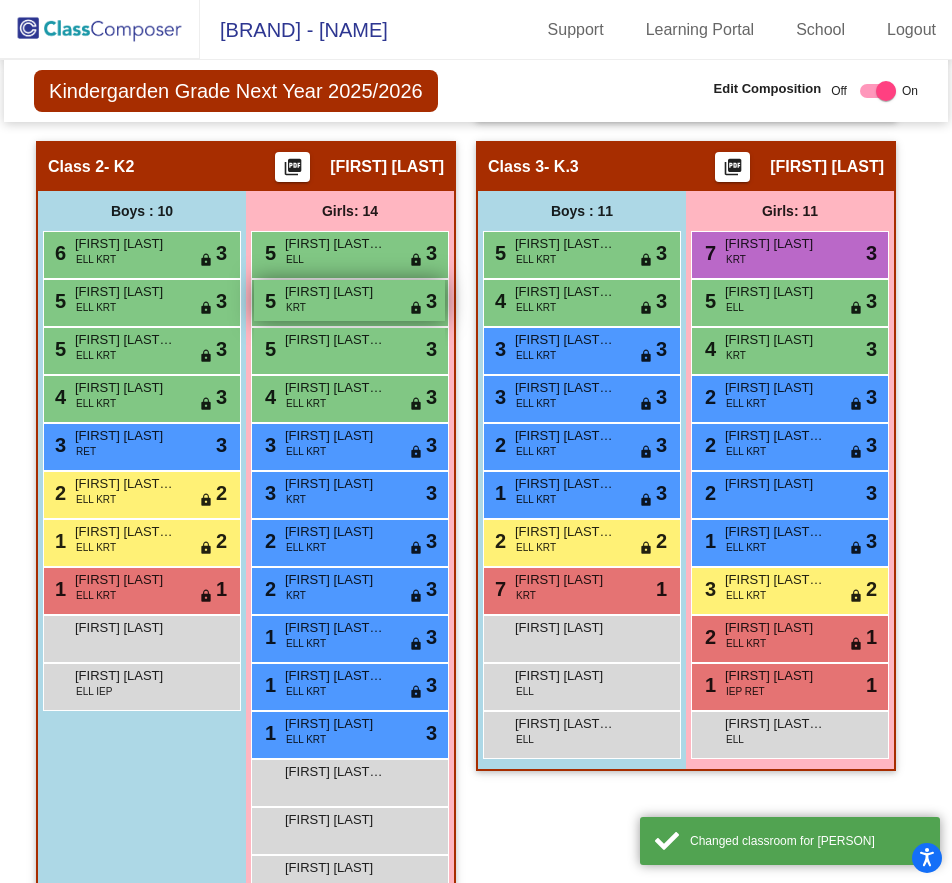 scroll, scrollTop: 1556, scrollLeft: 0, axis: vertical 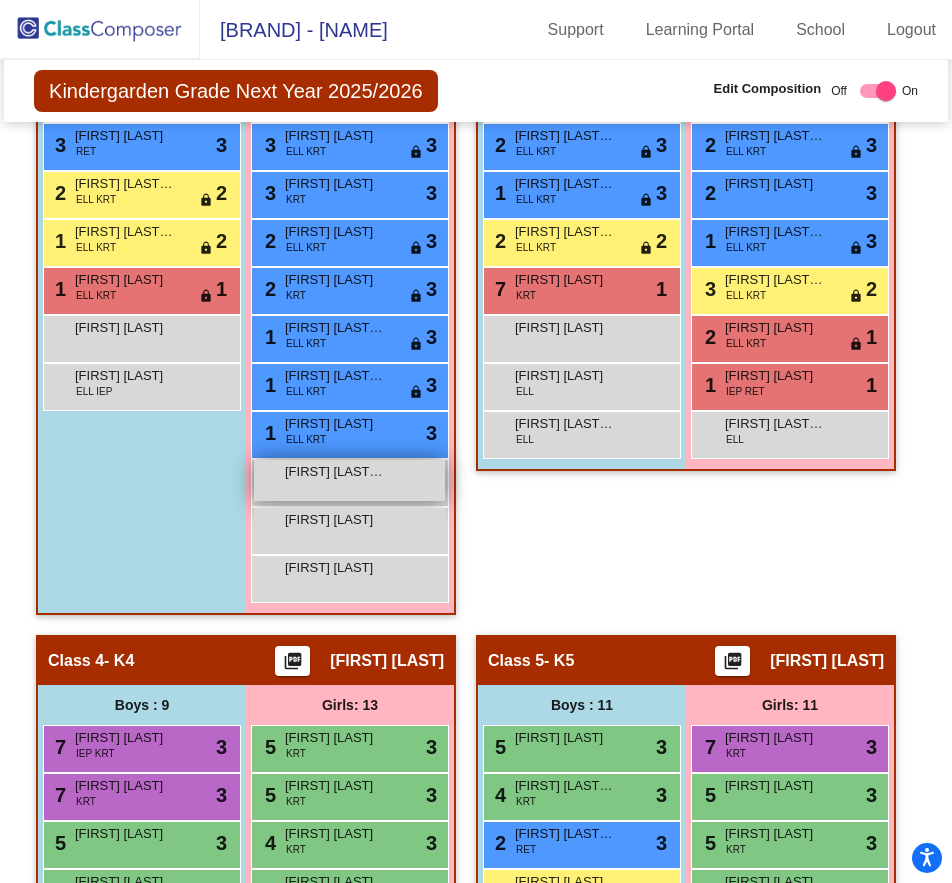 click on "[FIRST]  [LAST] [LAST] lock do_not_disturb_alt" at bounding box center [349, 480] 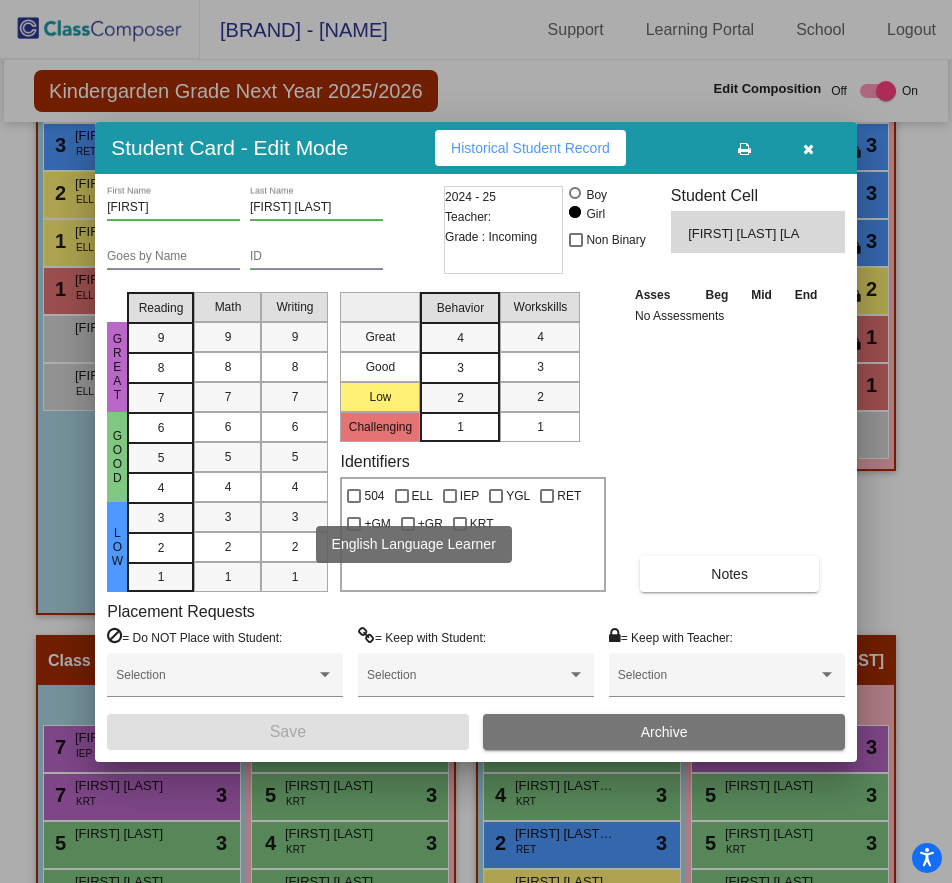 click on "ELL" at bounding box center (414, 496) 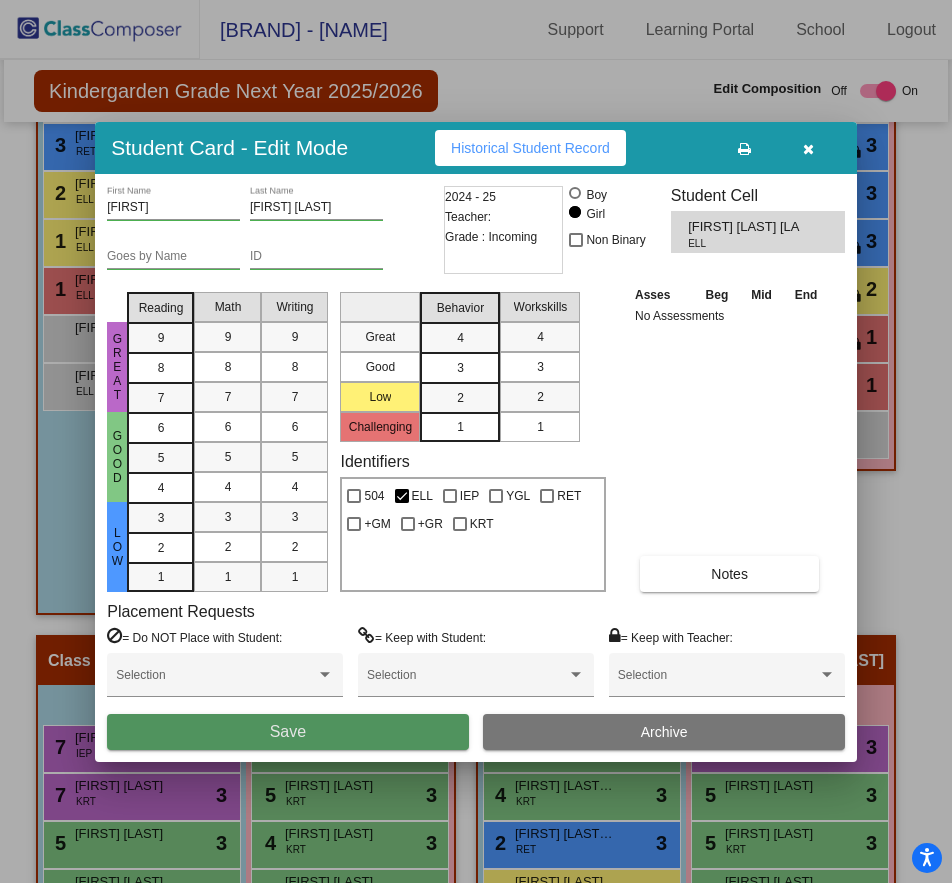 click on "Save" at bounding box center (287, 732) 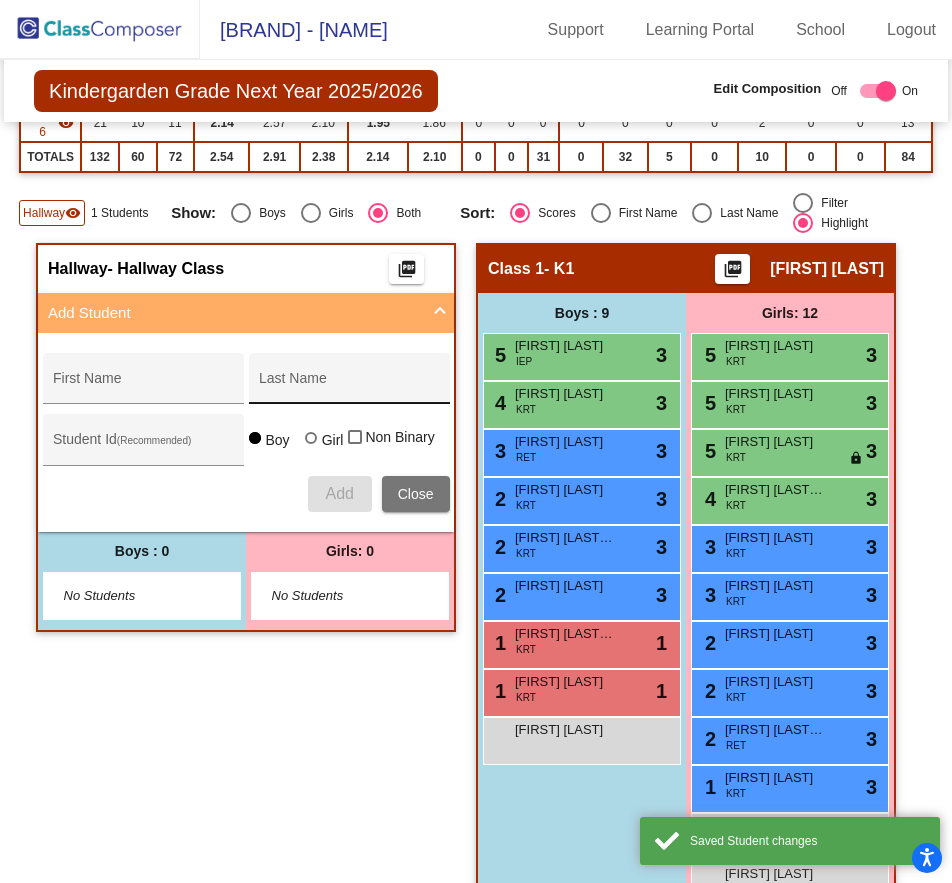 scroll, scrollTop: 156, scrollLeft: 0, axis: vertical 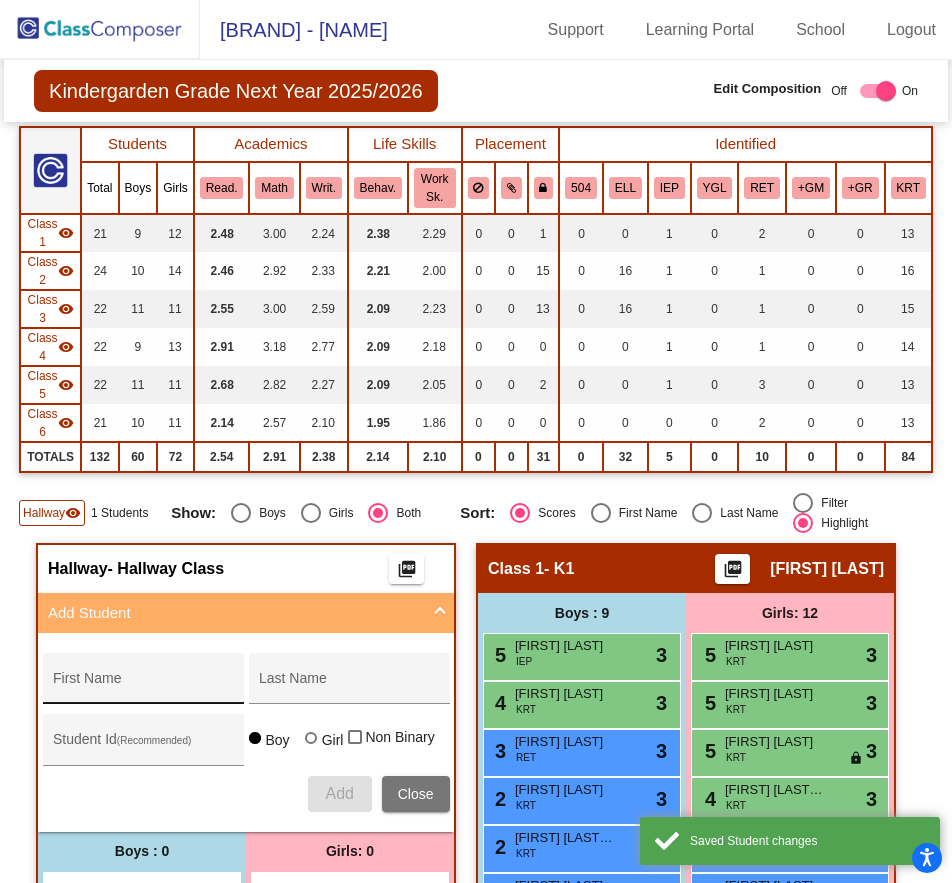 click on "First Name" at bounding box center (143, 686) 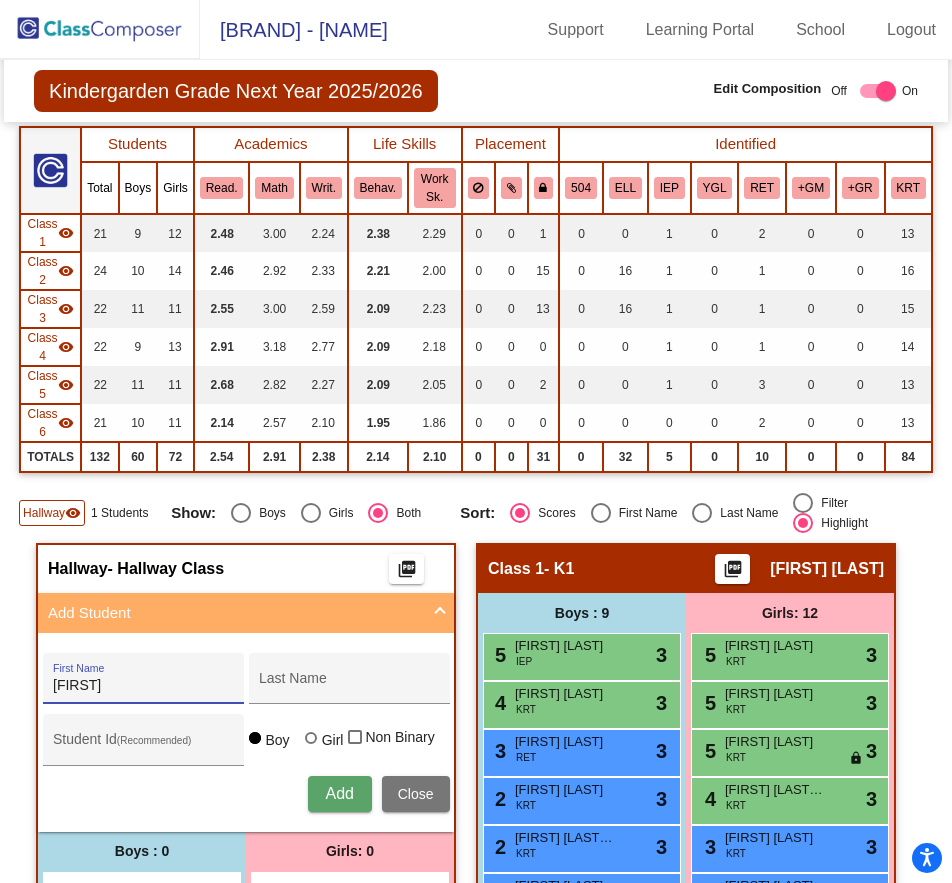 type on "[FIRST]" 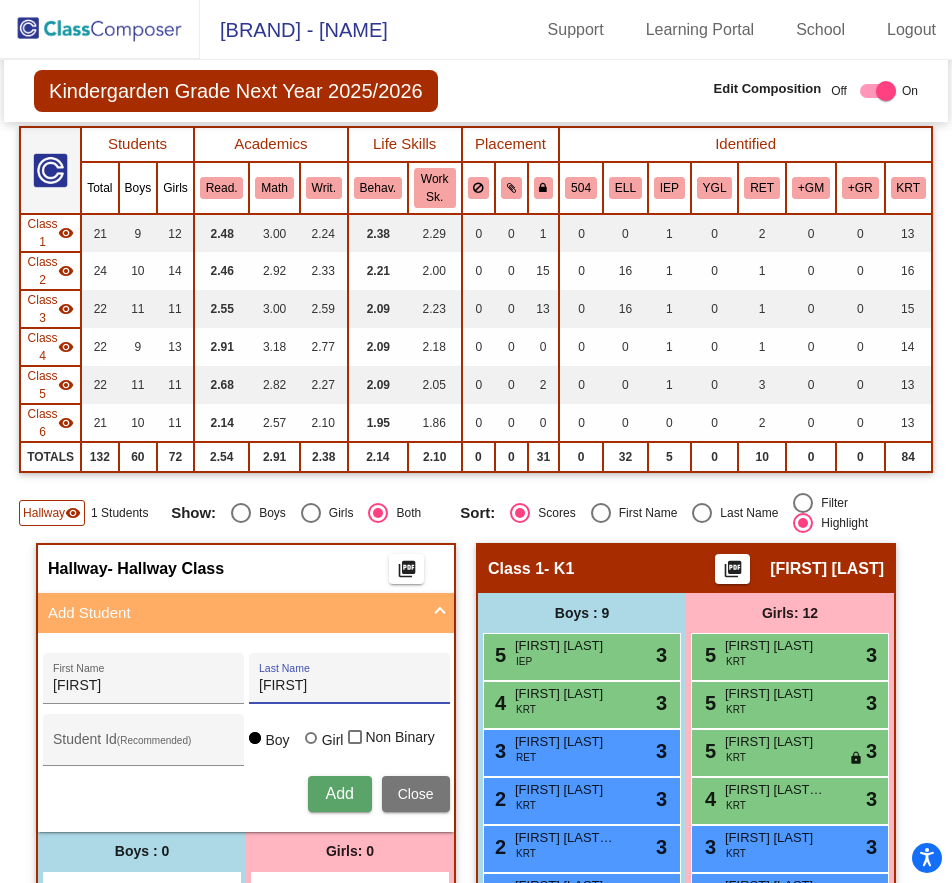 type on "[FIRST]" 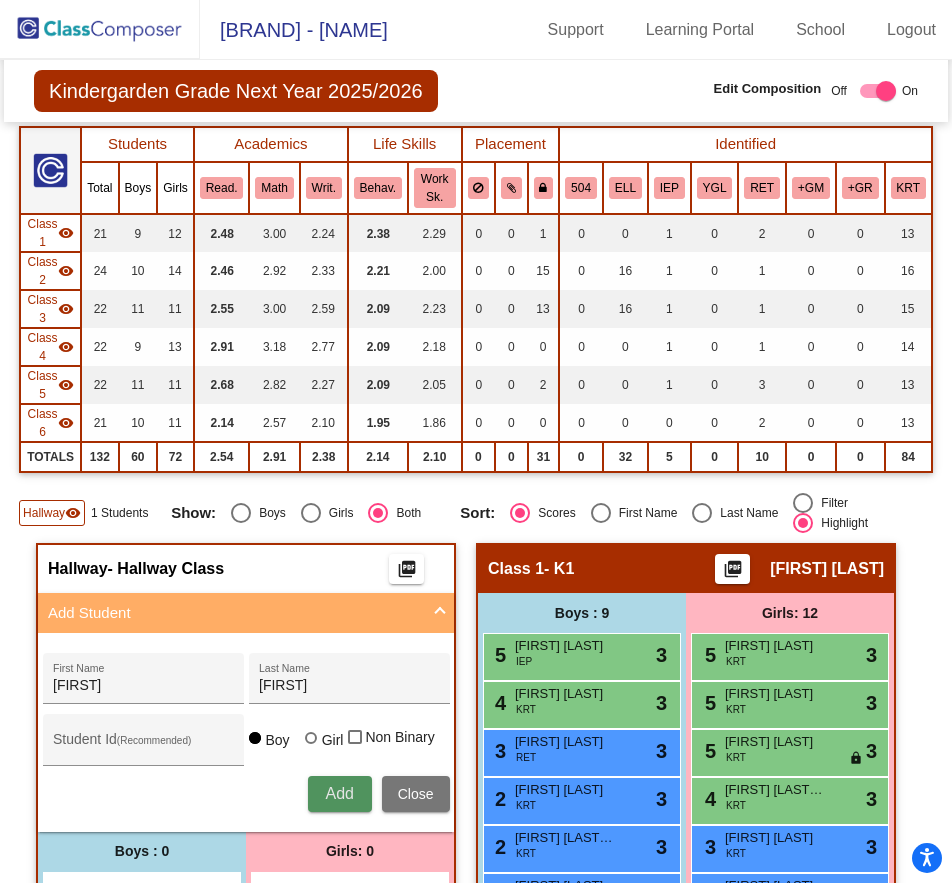 click on "Add" at bounding box center [339, 793] 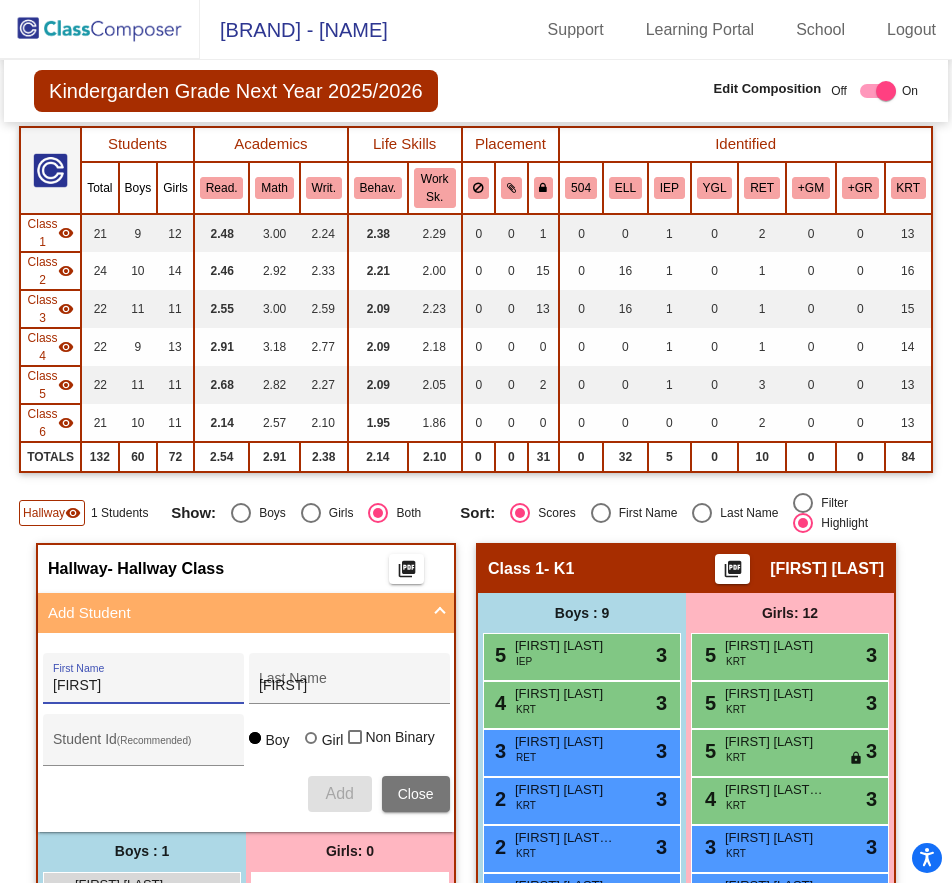 type 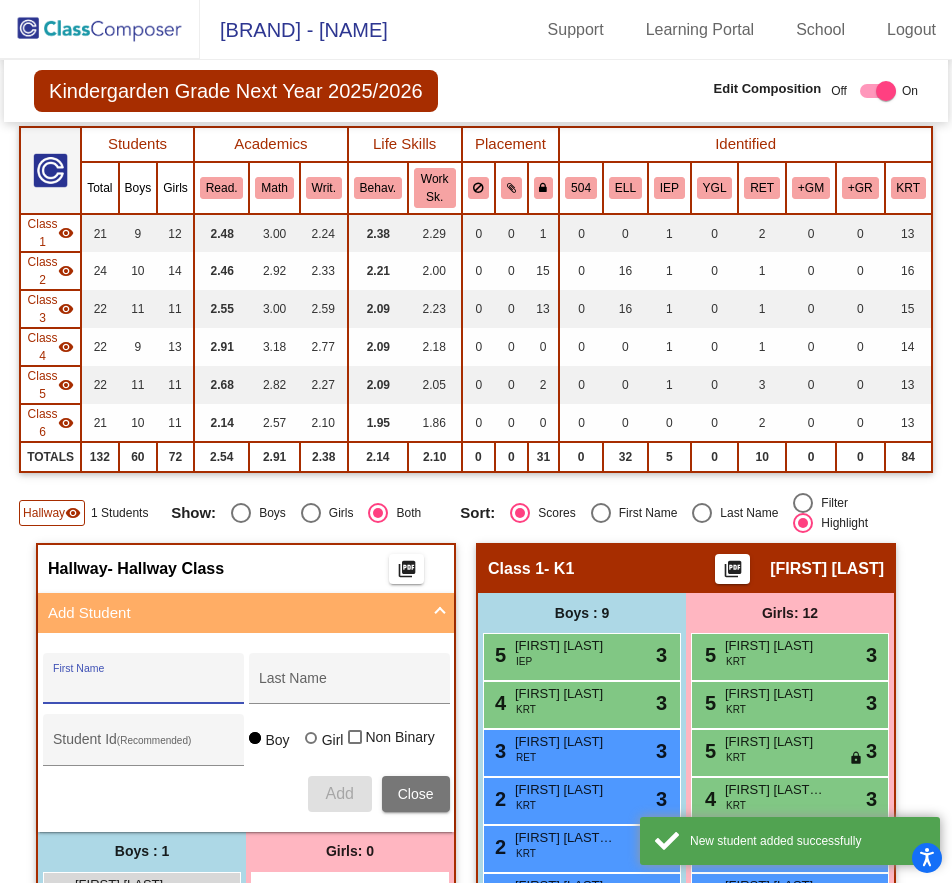 scroll, scrollTop: 356, scrollLeft: 0, axis: vertical 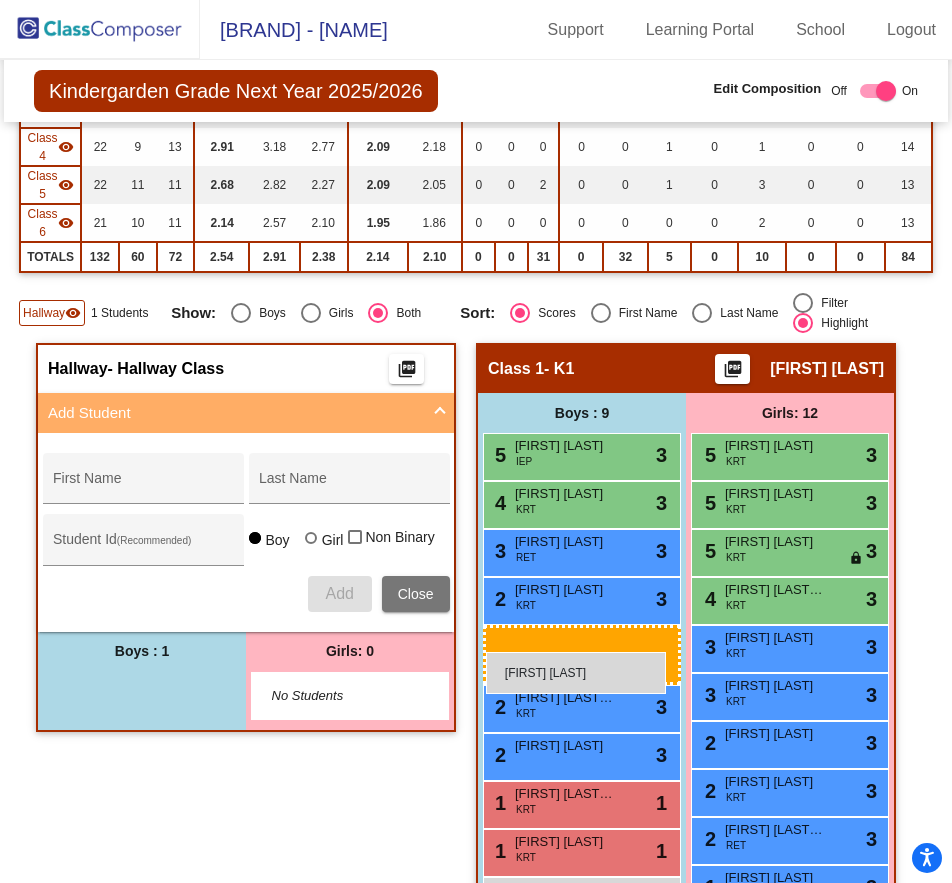 drag, startPoint x: 182, startPoint y: 704, endPoint x: 486, endPoint y: 651, distance: 308.58548 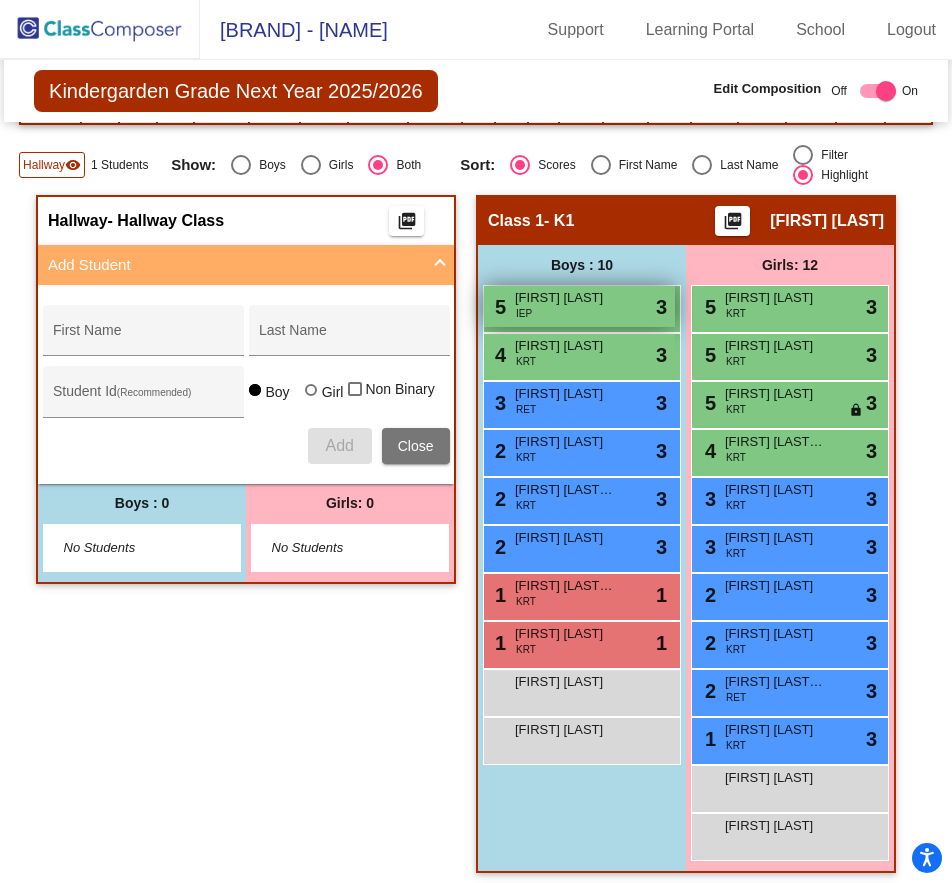 scroll, scrollTop: 0, scrollLeft: 0, axis: both 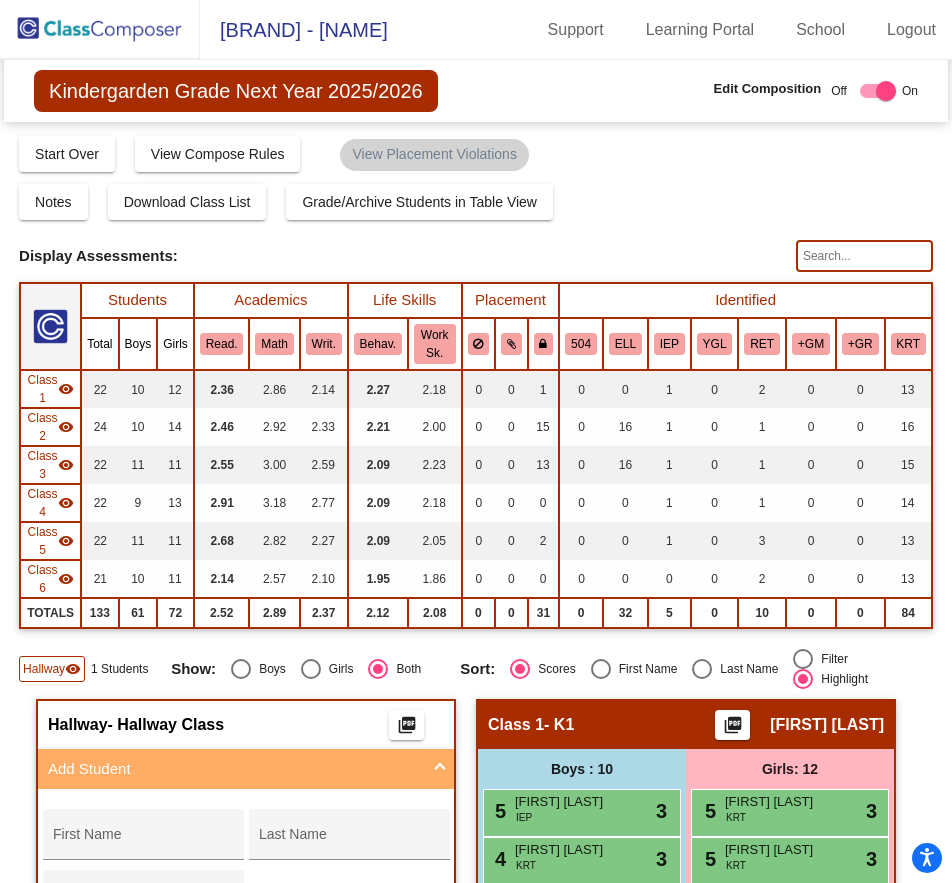 click 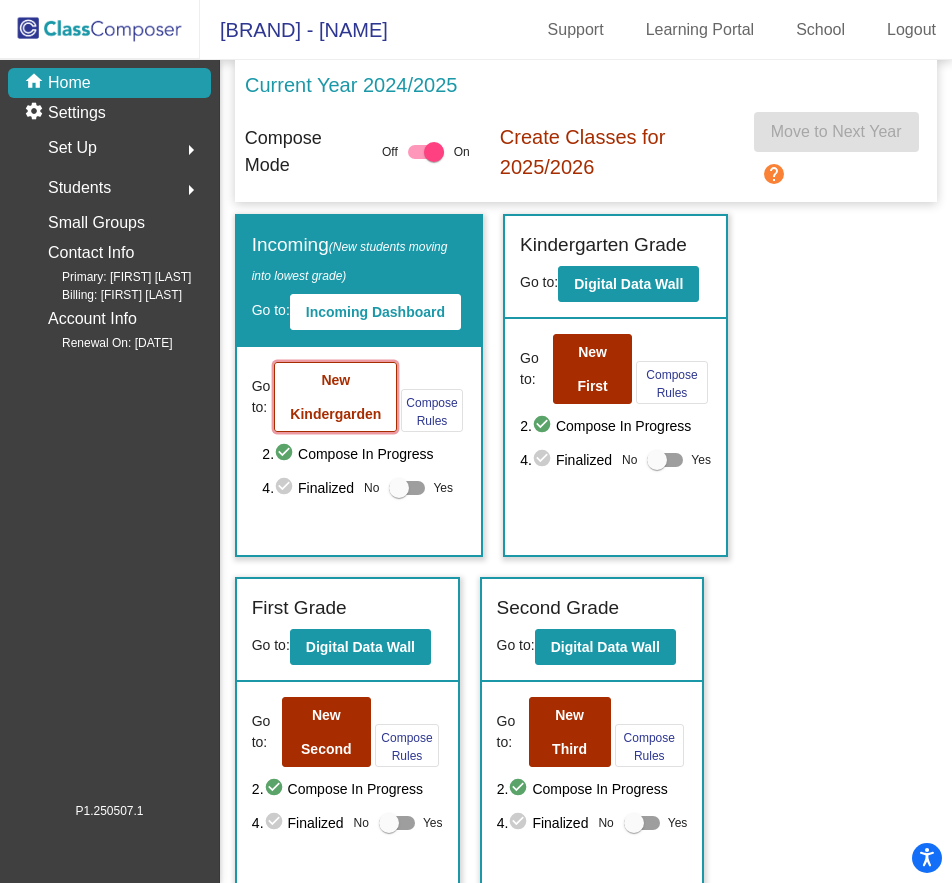 click on "New Kindergarden" 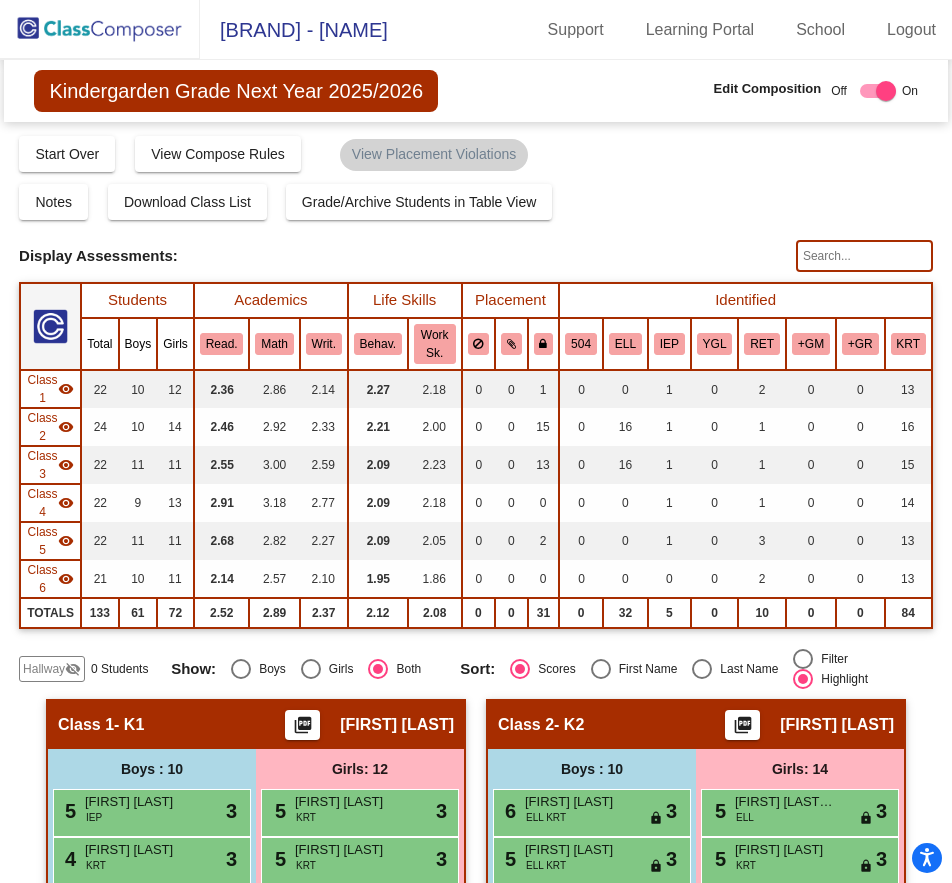 click 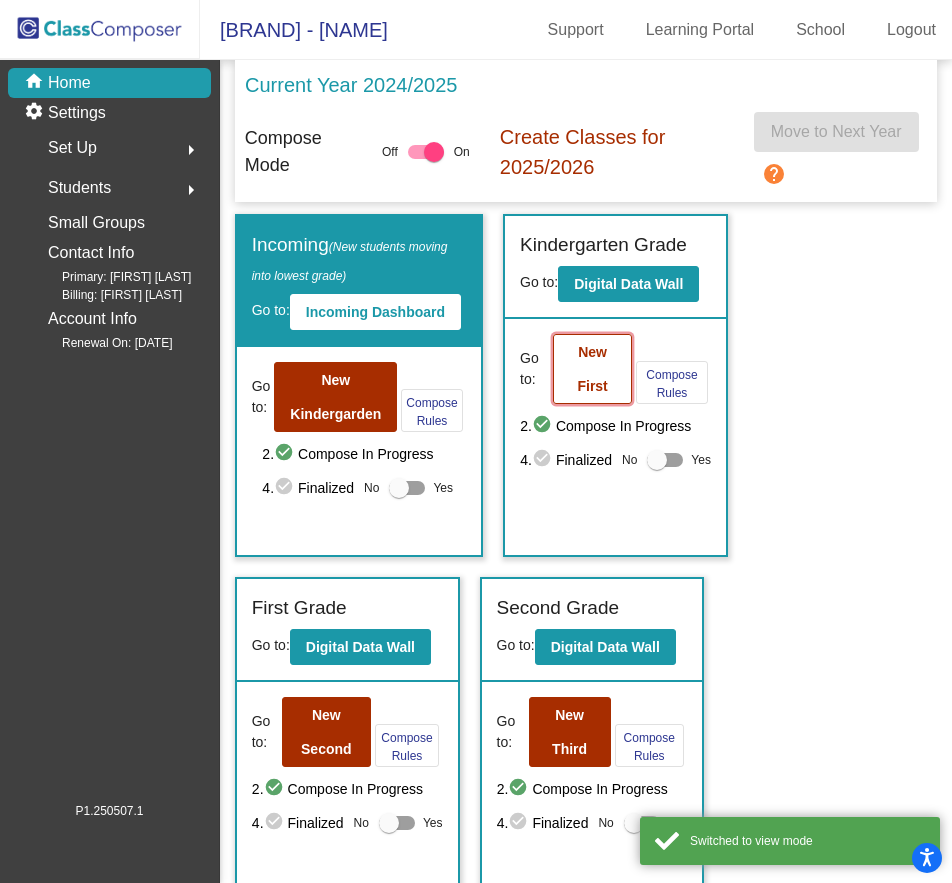 click on "New First" 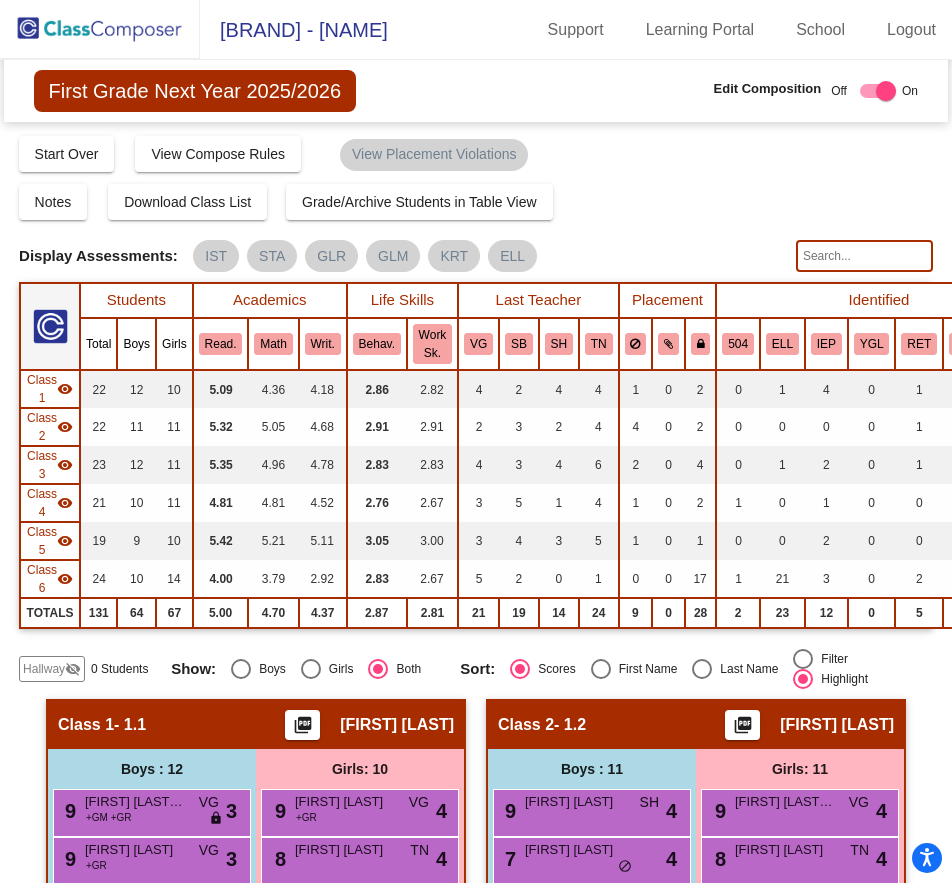 click 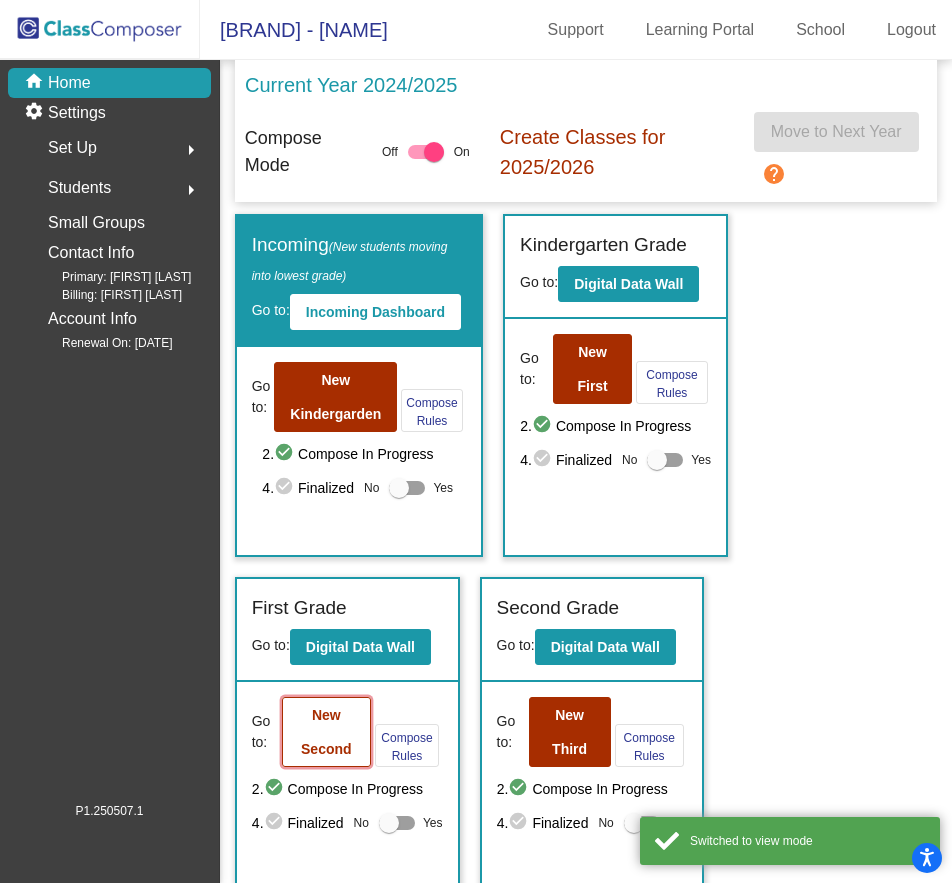 click on "New Second" 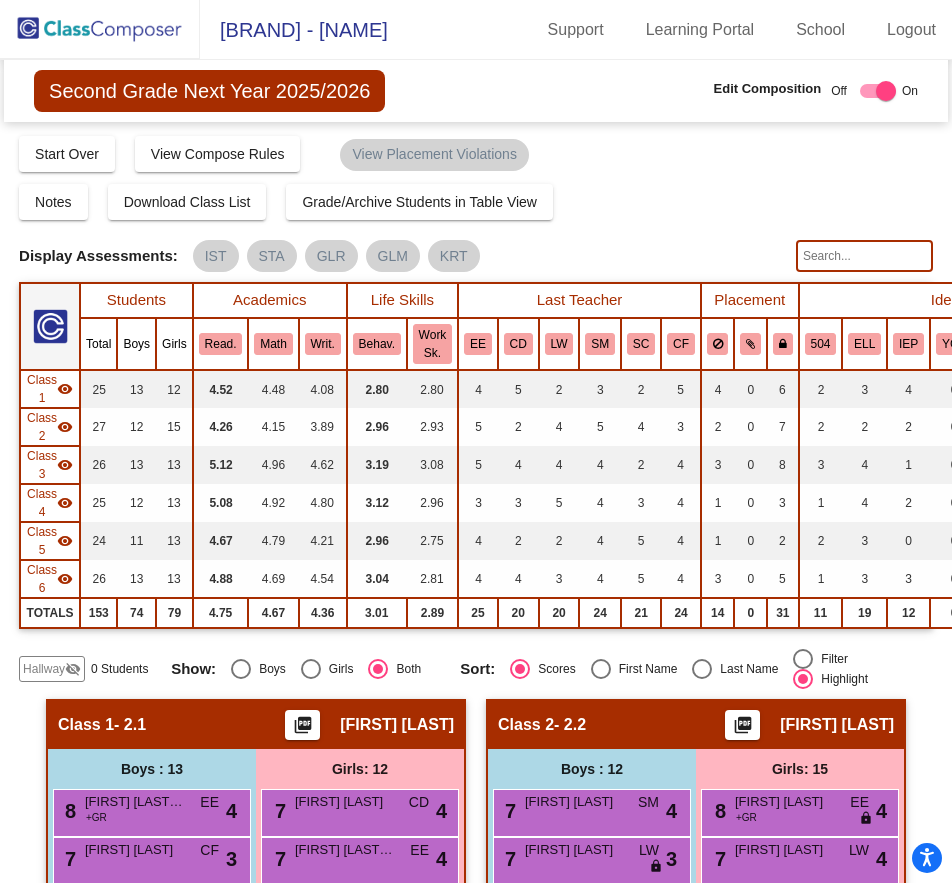 click 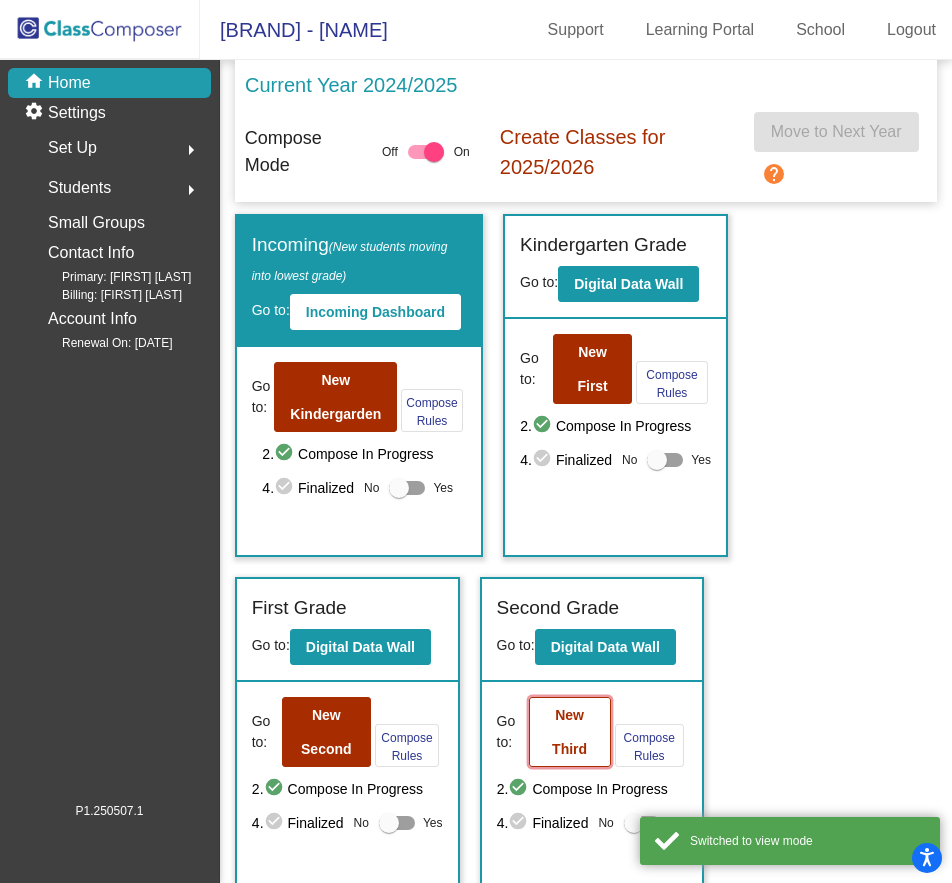 drag, startPoint x: 542, startPoint y: 726, endPoint x: 556, endPoint y: 714, distance: 18.439089 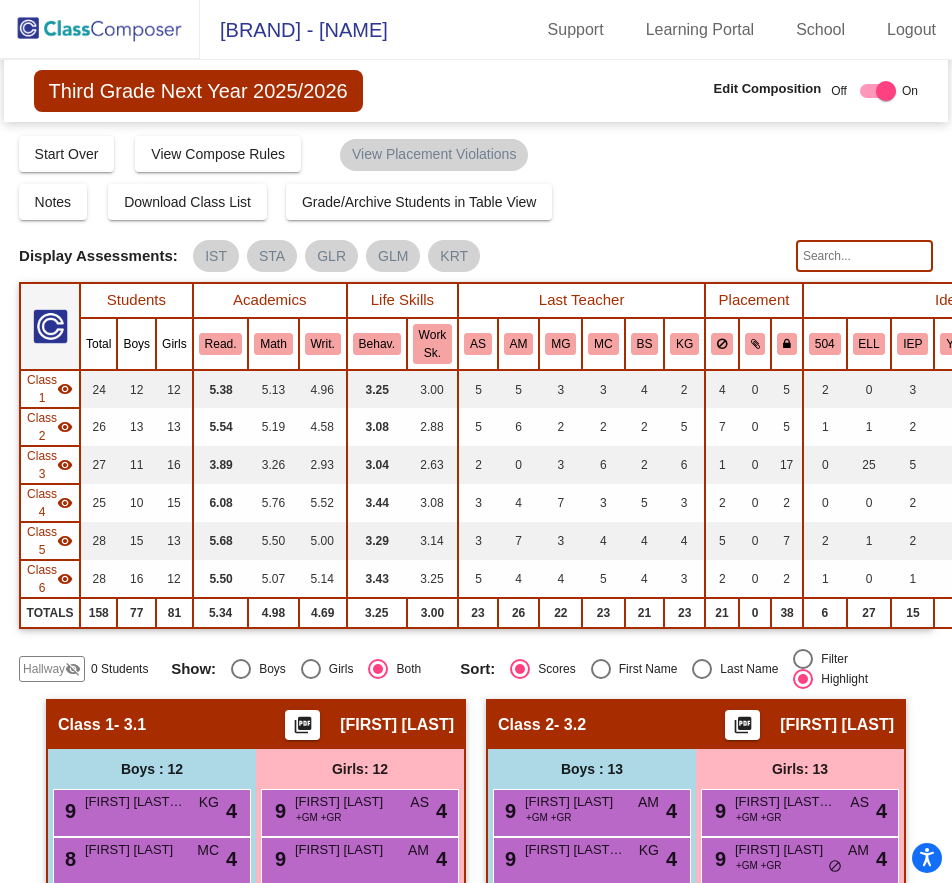 click 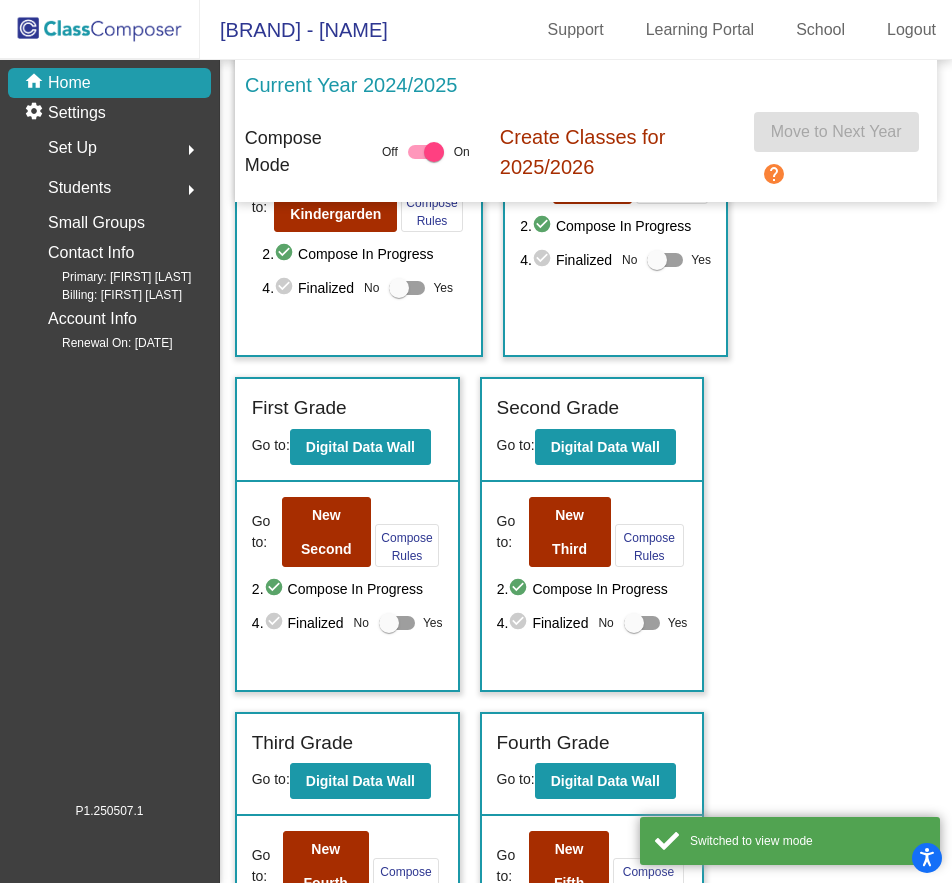 scroll, scrollTop: 300, scrollLeft: 0, axis: vertical 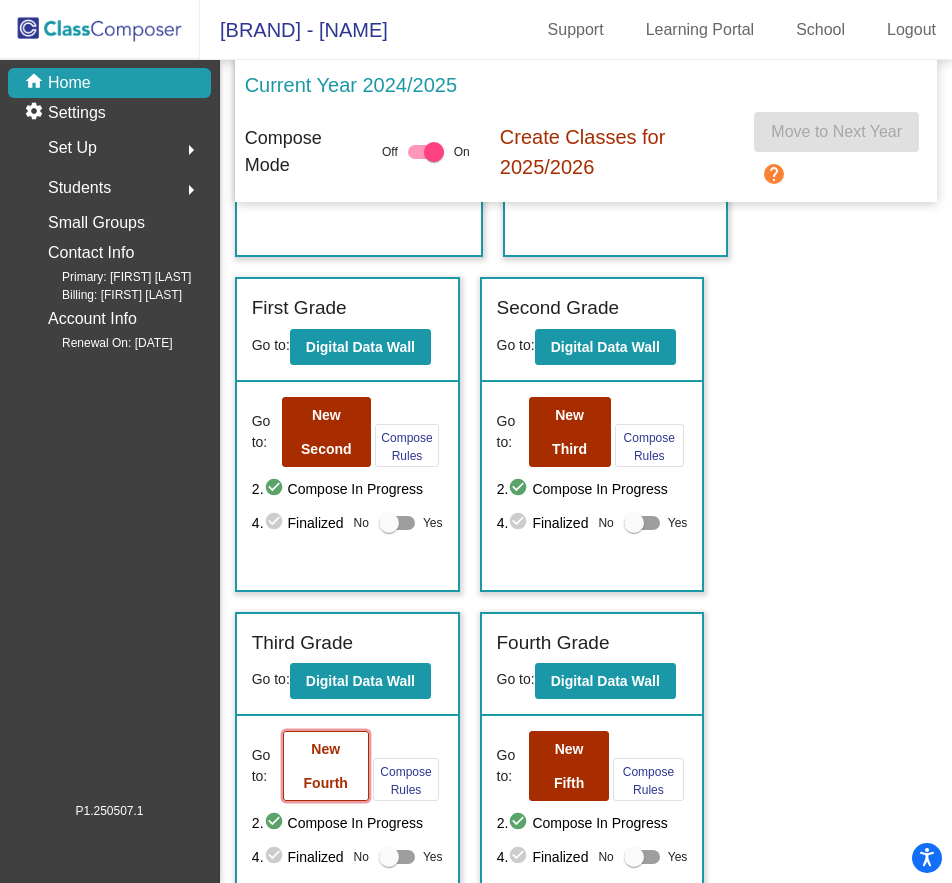 click on "New Fourth" 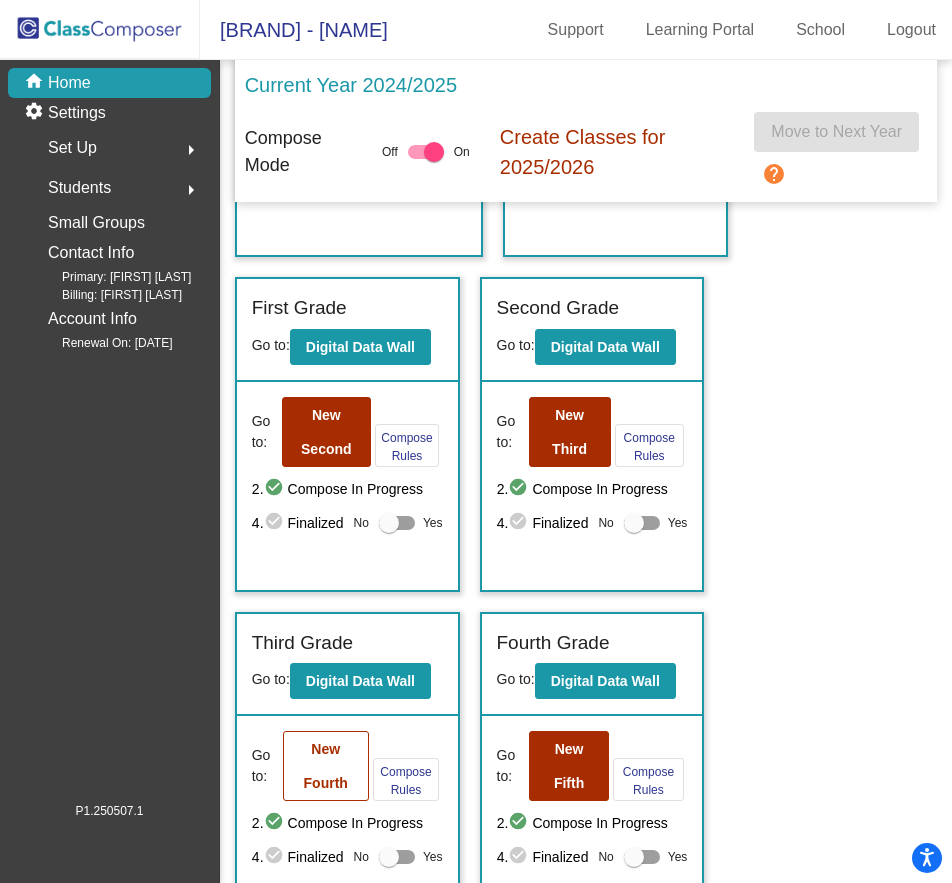 scroll, scrollTop: 0, scrollLeft: 0, axis: both 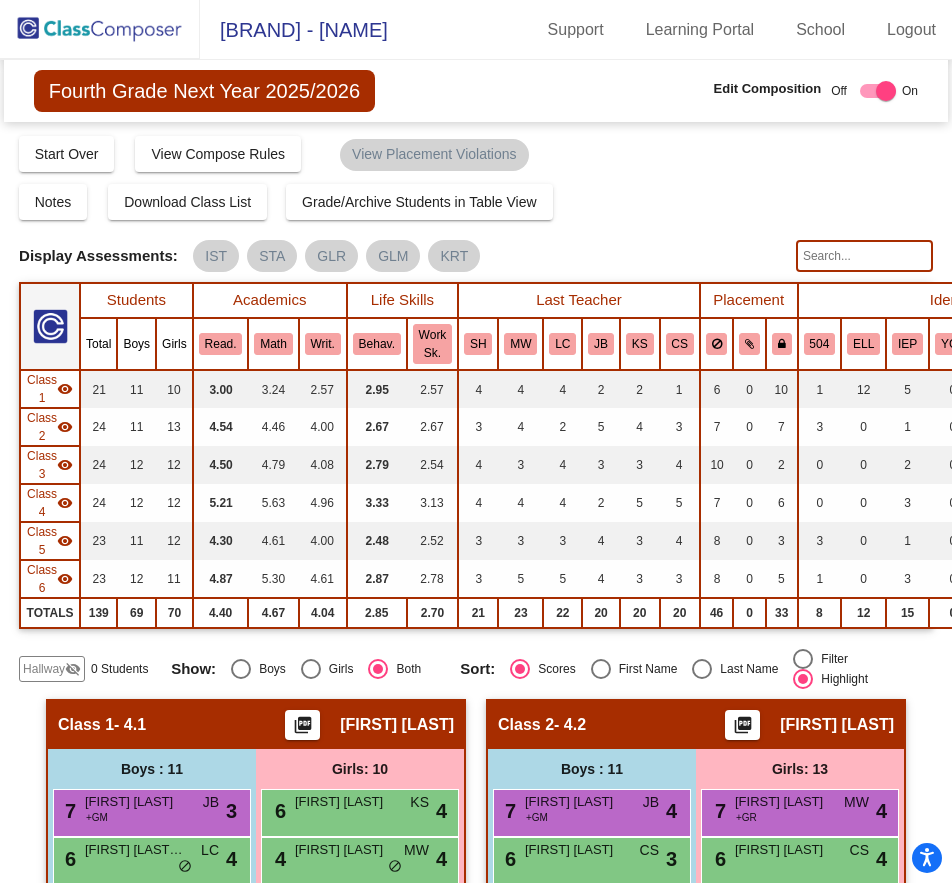 click 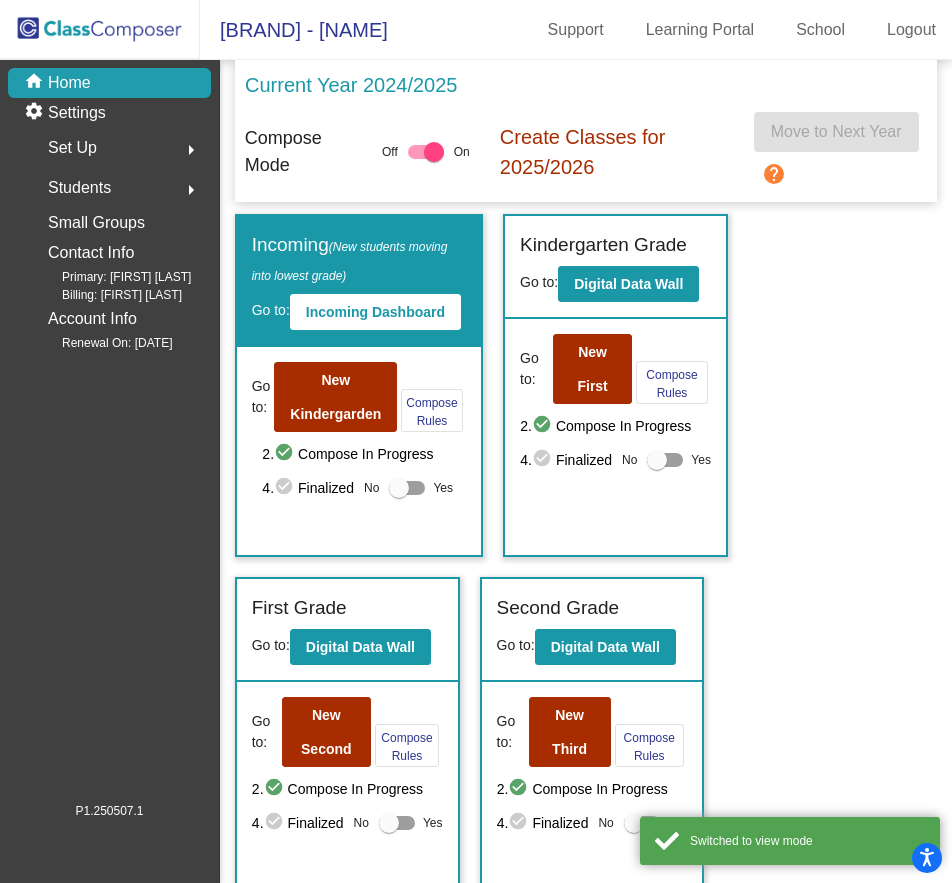 scroll, scrollTop: 470, scrollLeft: 0, axis: vertical 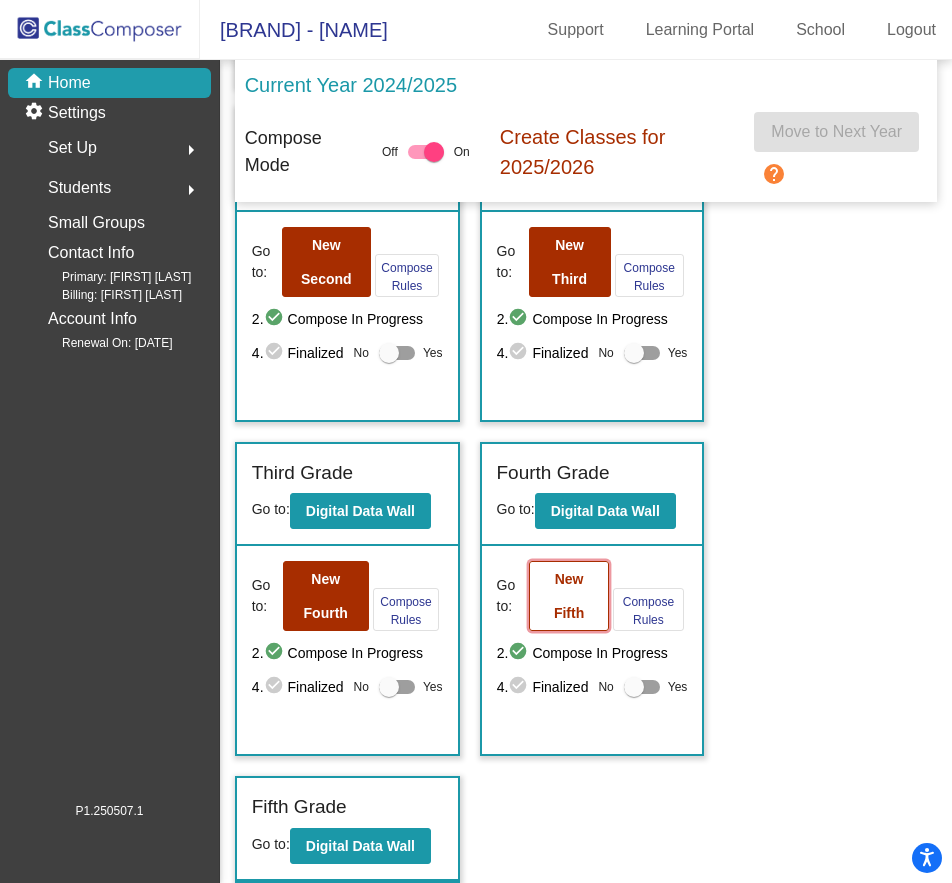 click on "New Fifth" 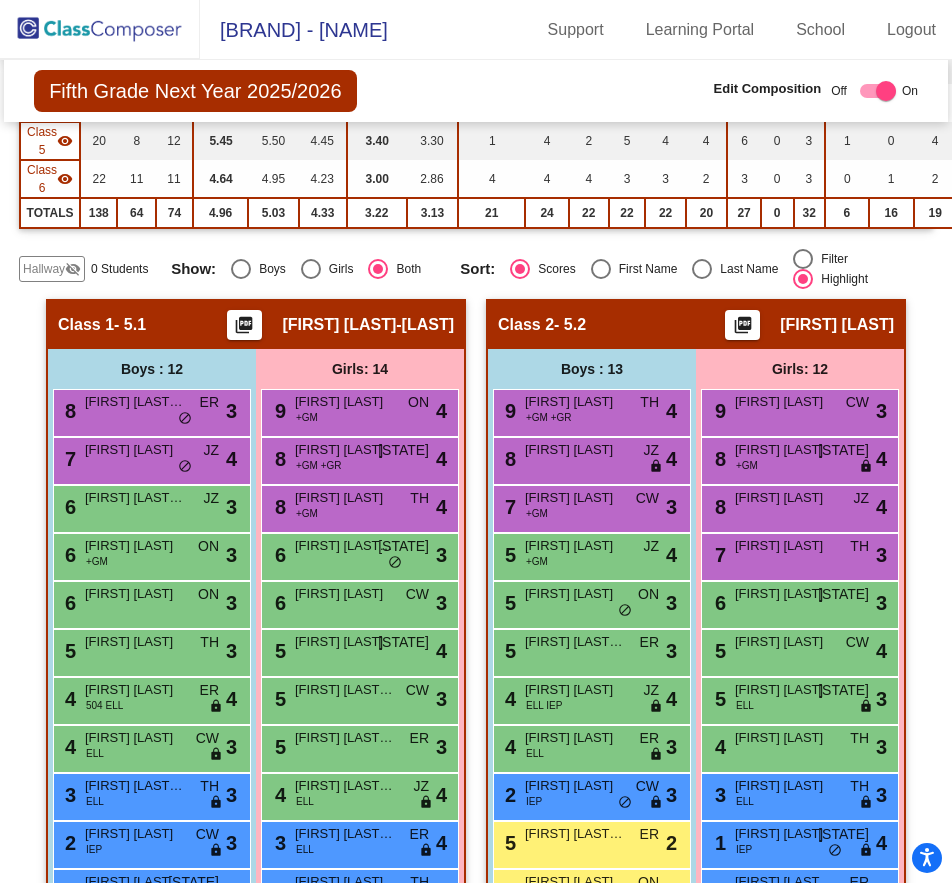 scroll, scrollTop: 0, scrollLeft: 0, axis: both 